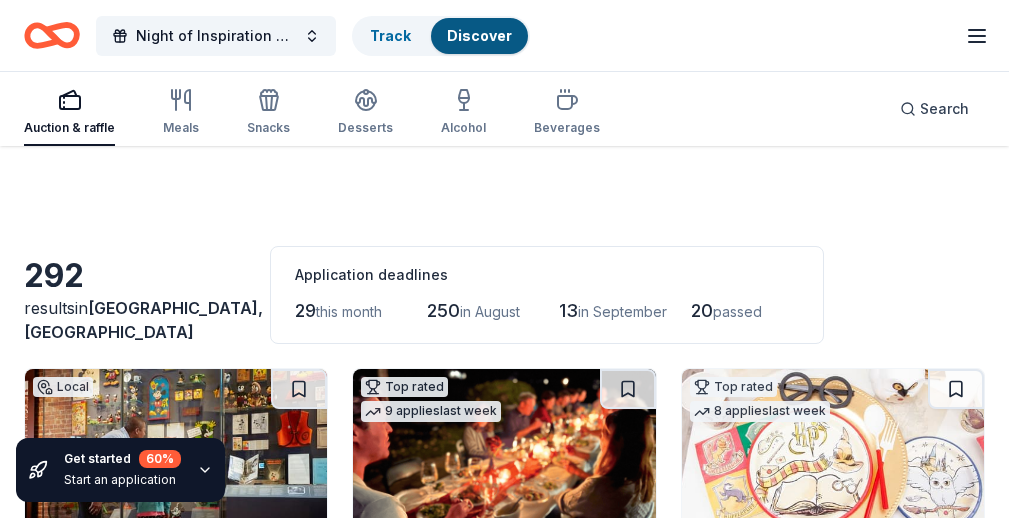 scroll, scrollTop: 1418, scrollLeft: 0, axis: vertical 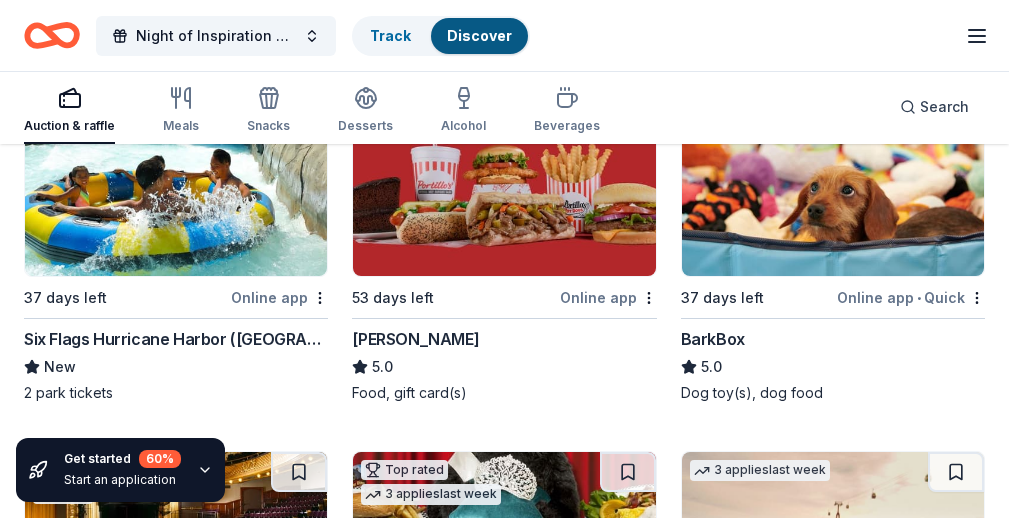 click on "Black Bear Diner" at bounding box center (415, 705) 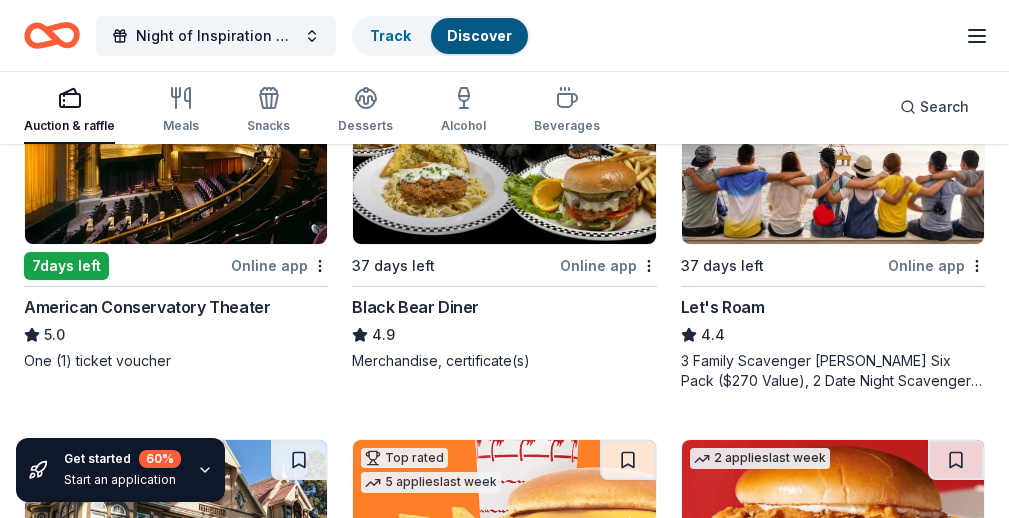scroll, scrollTop: 1331, scrollLeft: 0, axis: vertical 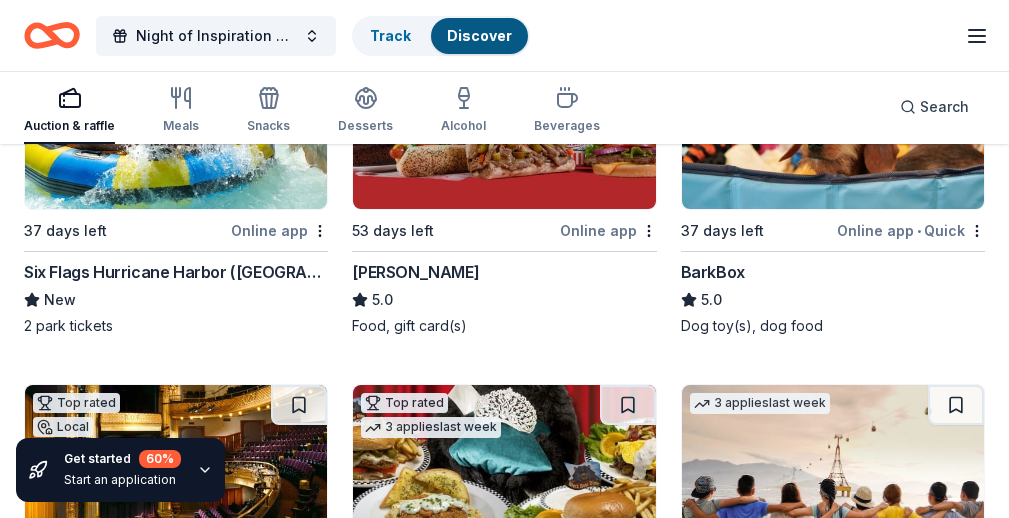 click on "3   applies  last week 37 days left Online app Let's Roam 4.4 3 Family Scavenger Hunt Six Pack ($270 Value), 2 Date Night Scavenger Hunt Two Pack ($130 Value)" at bounding box center (833, 553) 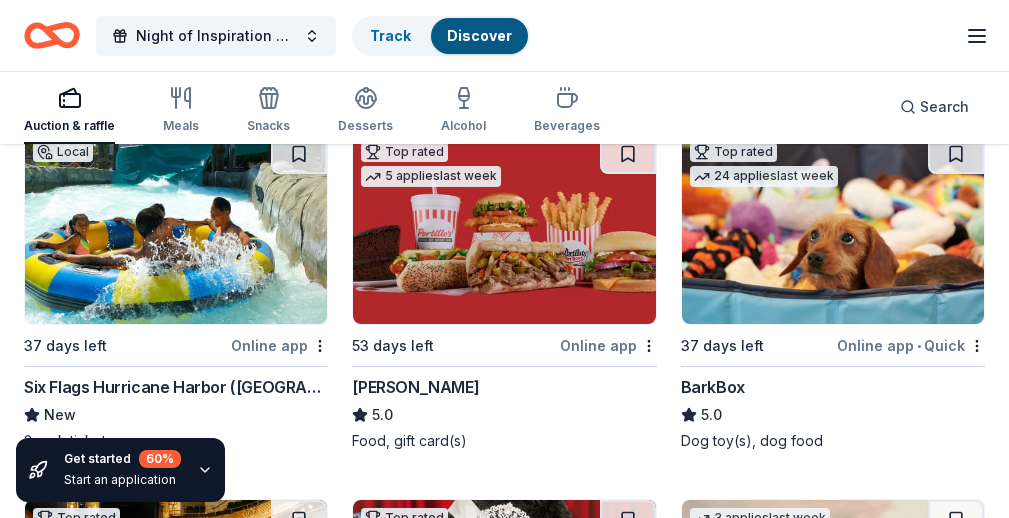 scroll, scrollTop: 0, scrollLeft: 0, axis: both 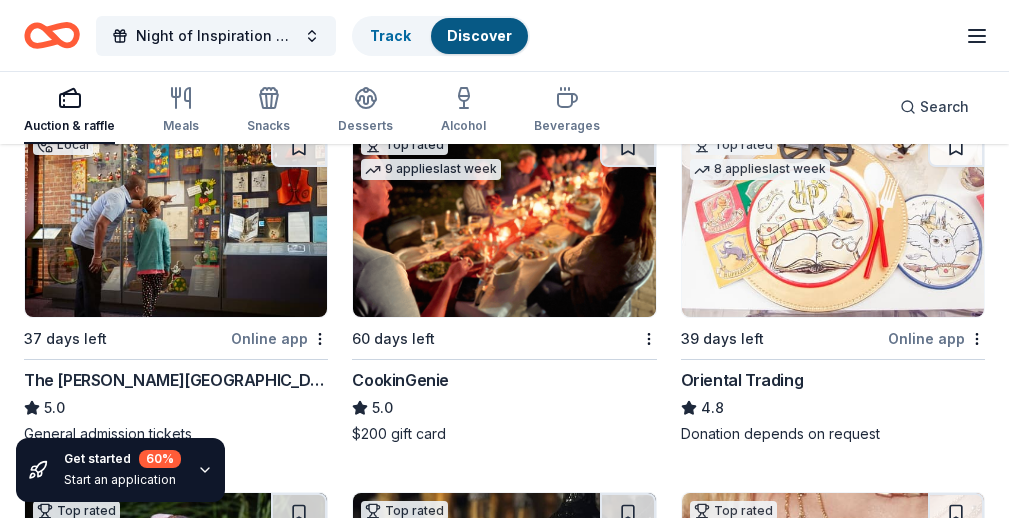 click at bounding box center (504, 222) 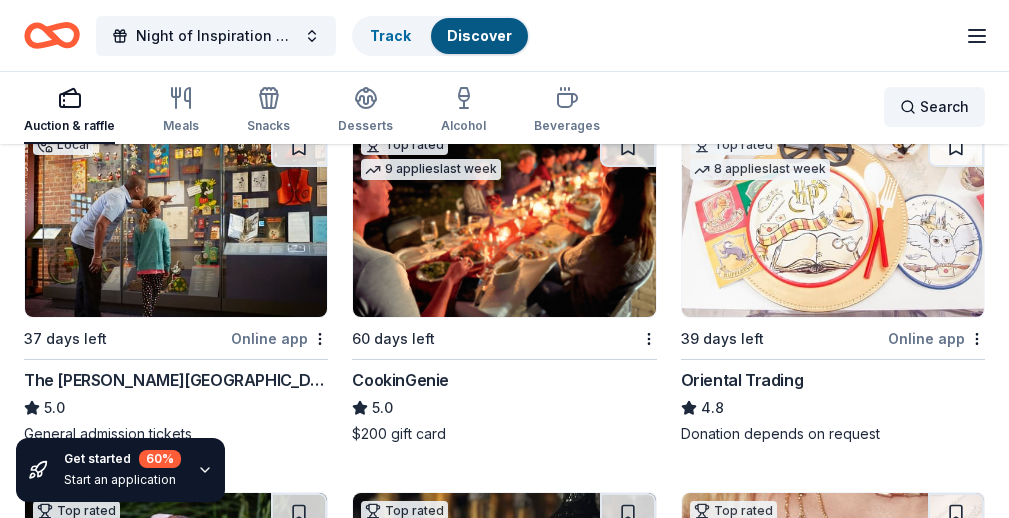 click on "Search" at bounding box center [934, 107] 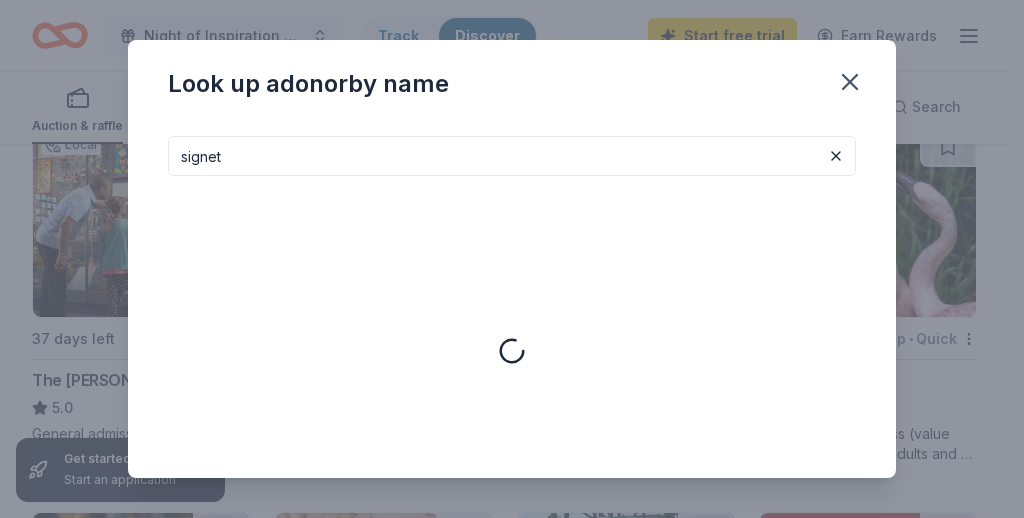 type on "signet" 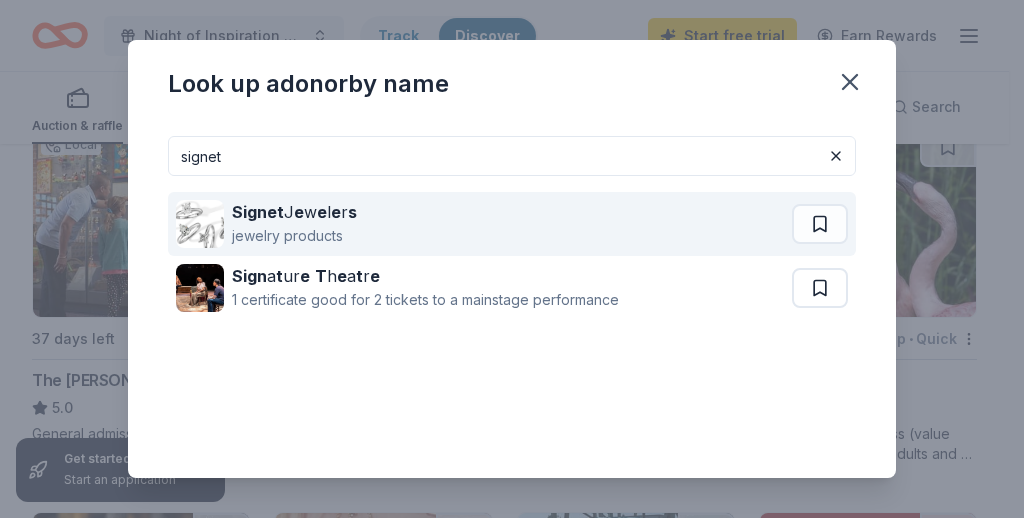 click on "jewelry products" at bounding box center (294, 236) 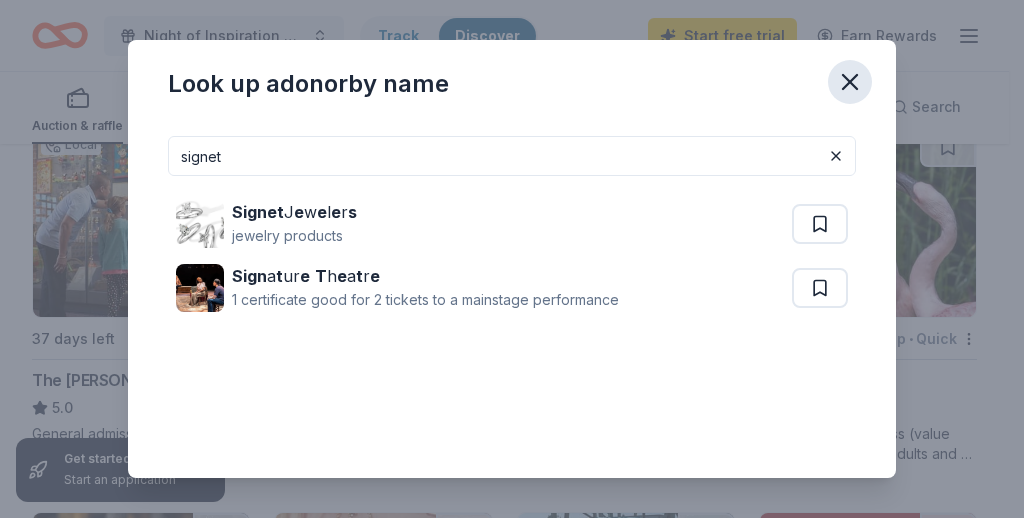 click 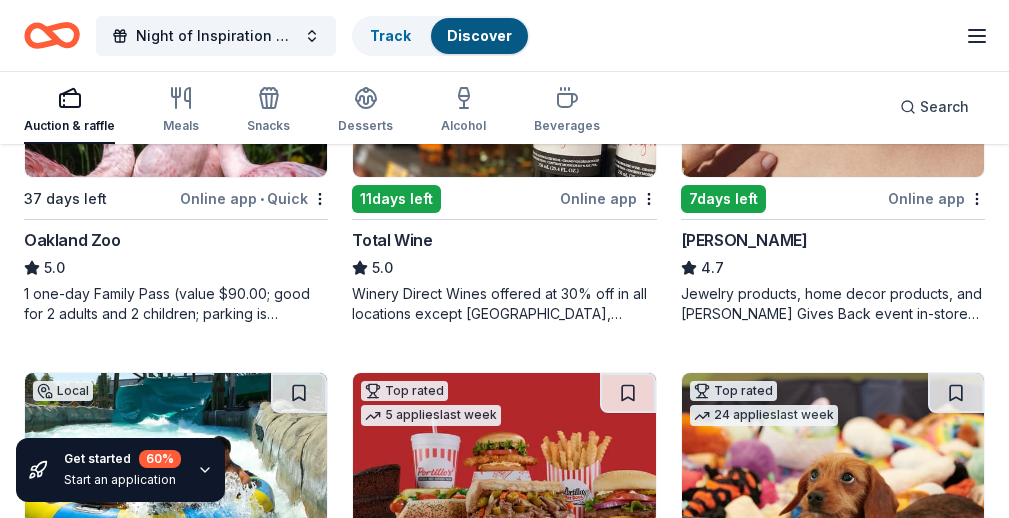 scroll, scrollTop: 739, scrollLeft: 0, axis: vertical 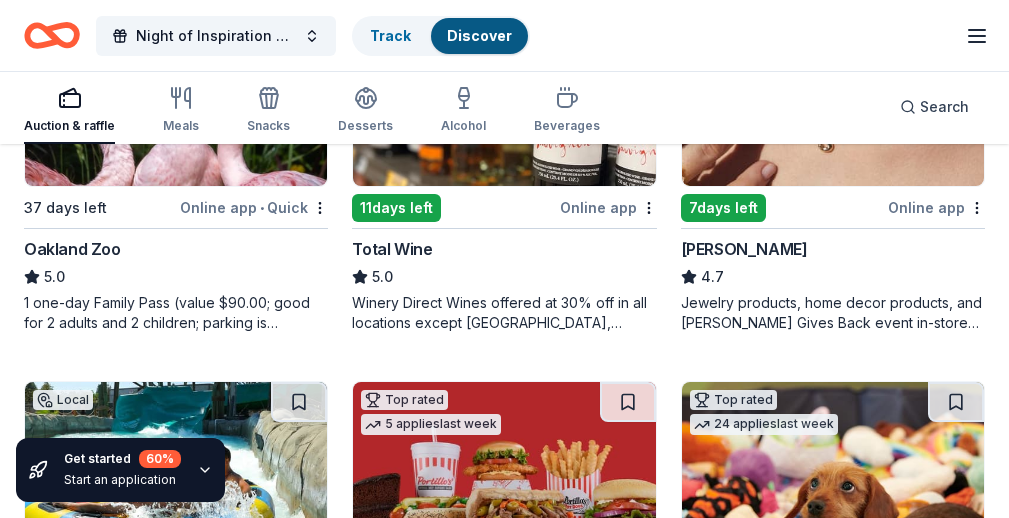 click at bounding box center (176, 477) 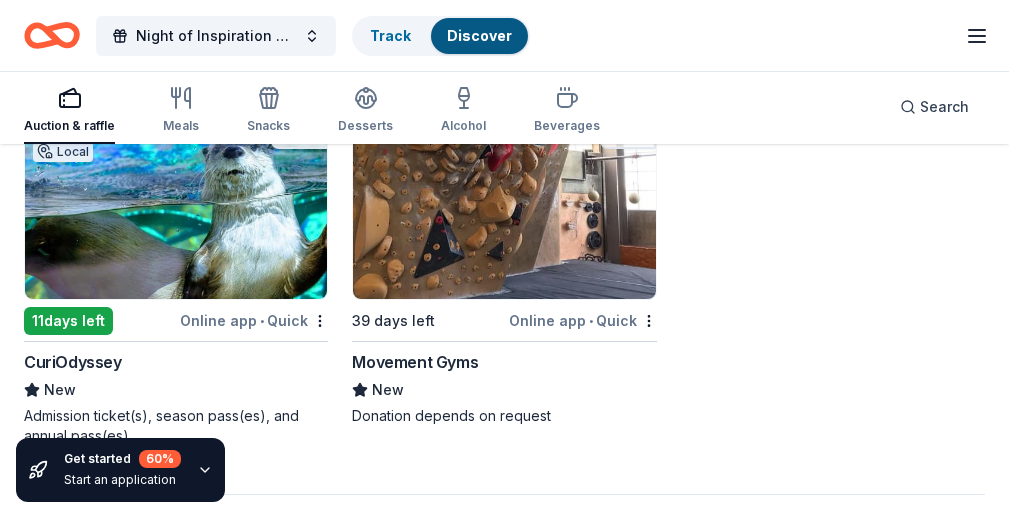 scroll, scrollTop: 0, scrollLeft: 0, axis: both 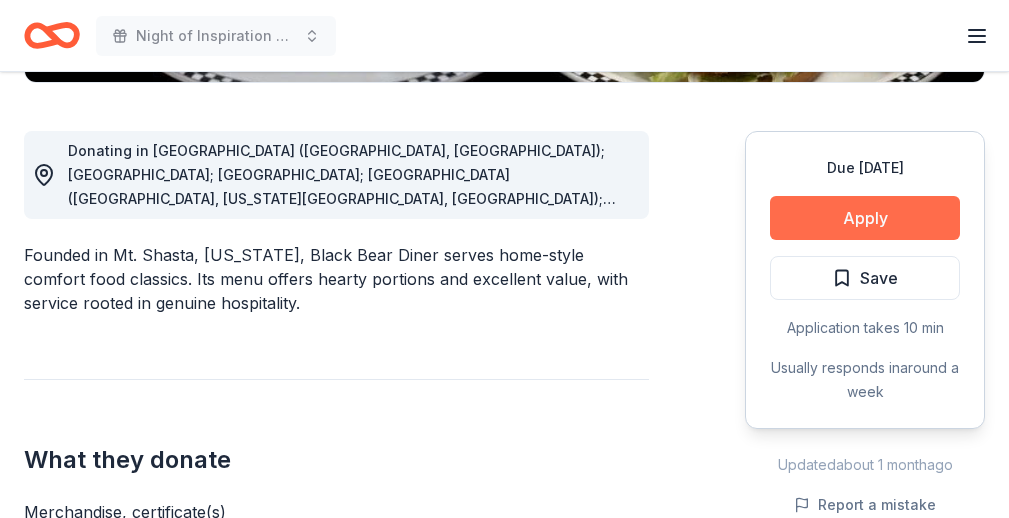 click on "Apply" at bounding box center (865, 218) 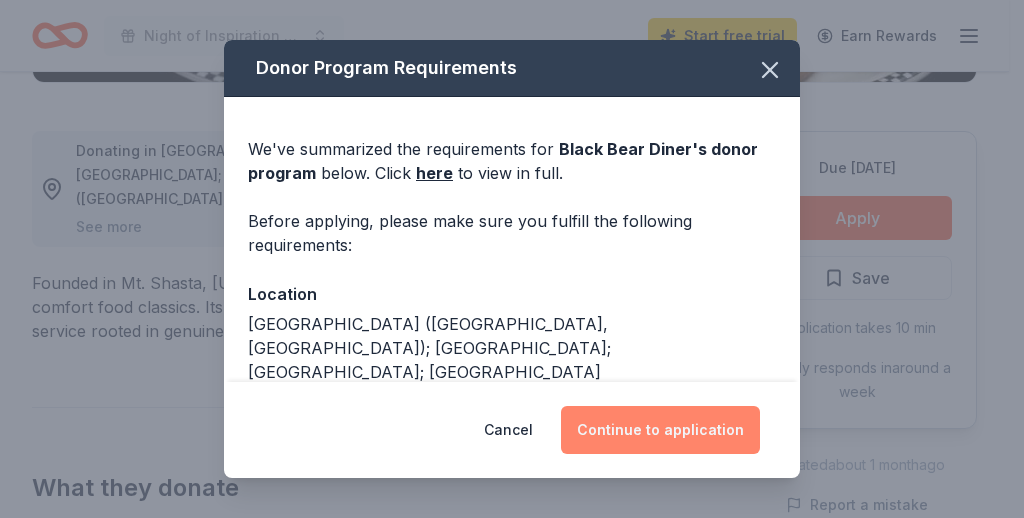 click on "Continue to application" at bounding box center [660, 430] 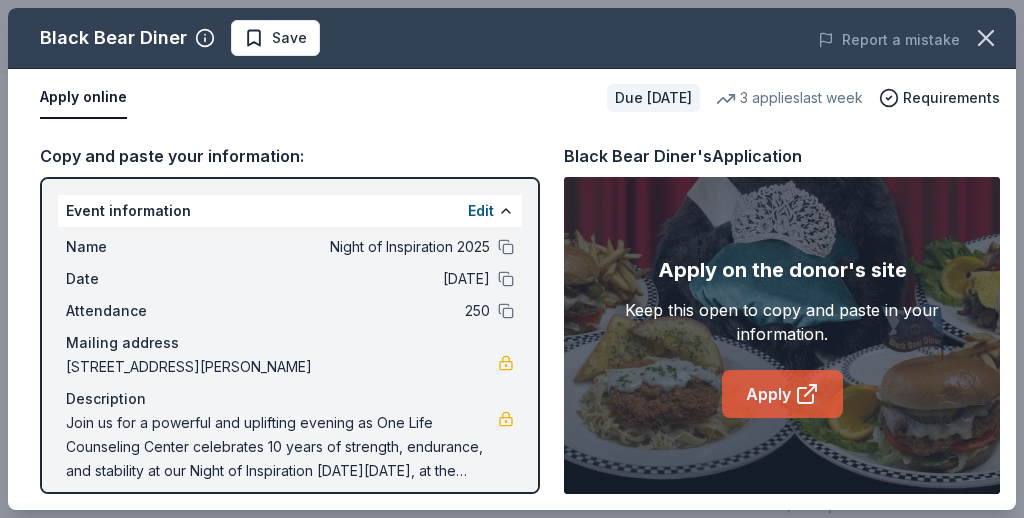 click on "Apply" at bounding box center [782, 394] 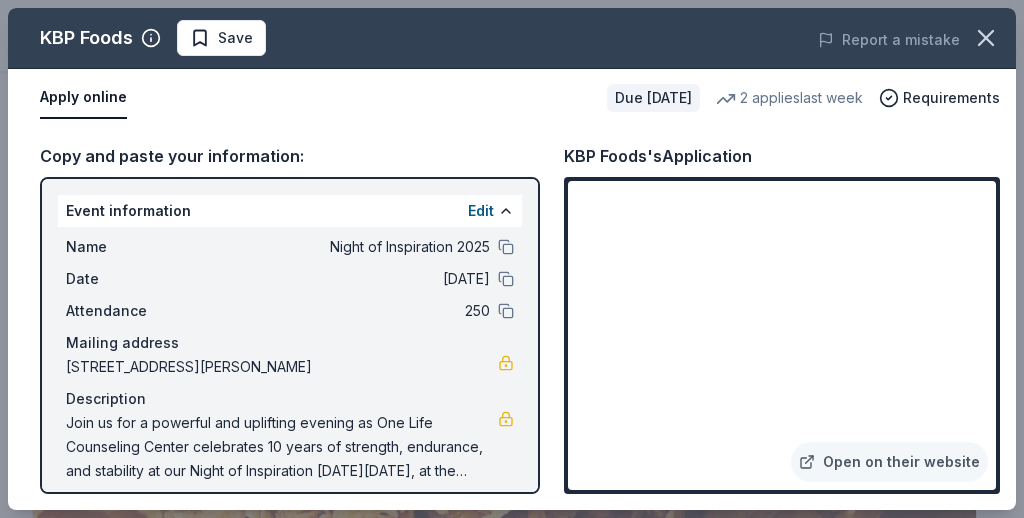 scroll, scrollTop: 845, scrollLeft: 0, axis: vertical 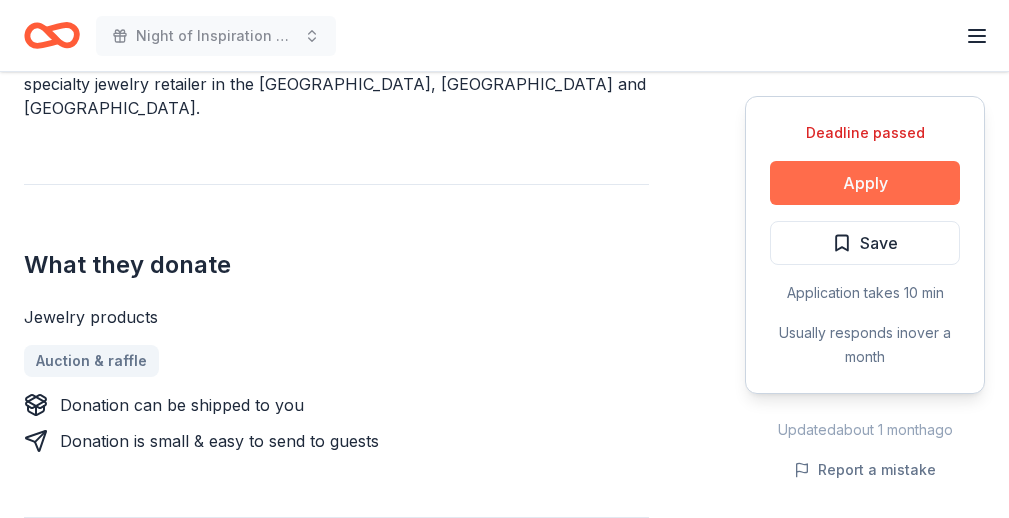 click on "Apply" at bounding box center (865, 183) 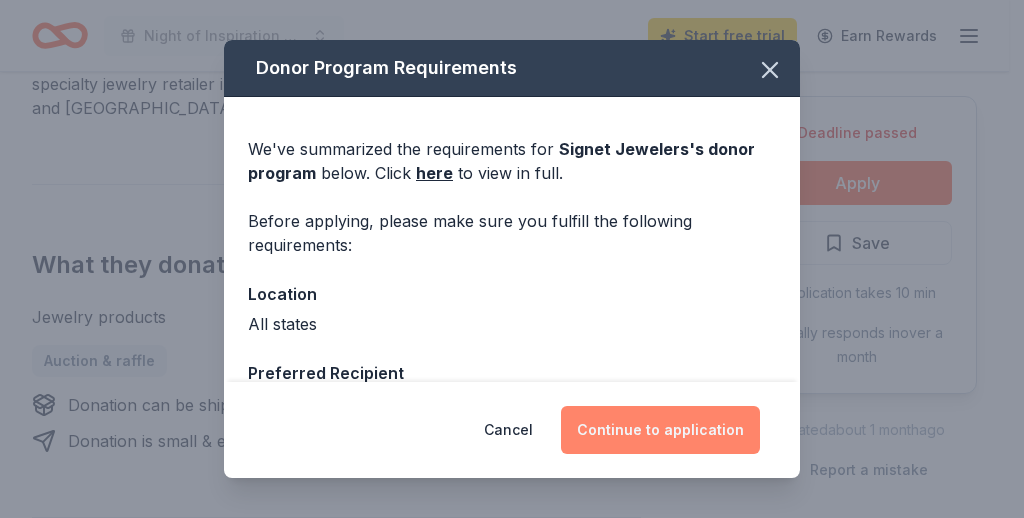 click on "Continue to application" at bounding box center (660, 430) 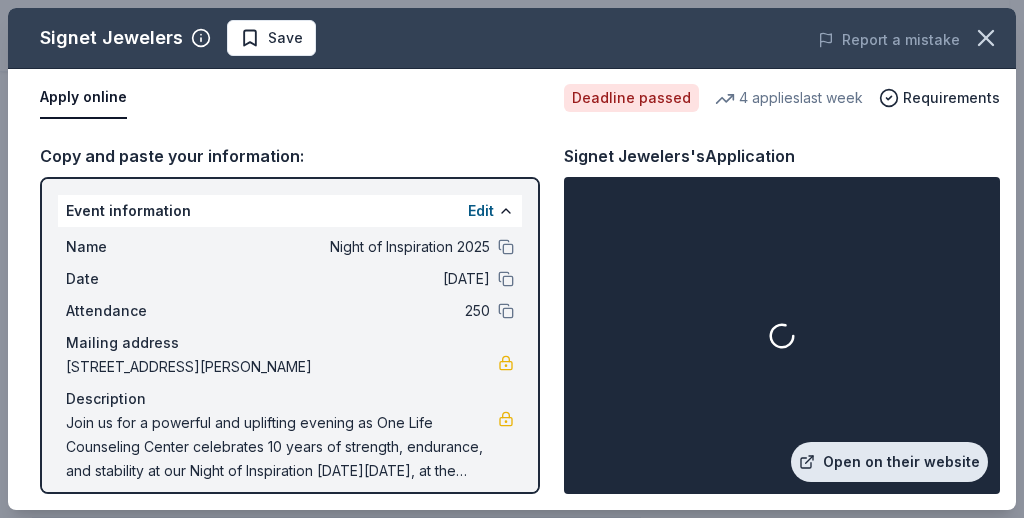 click on "Open on their website" at bounding box center [889, 462] 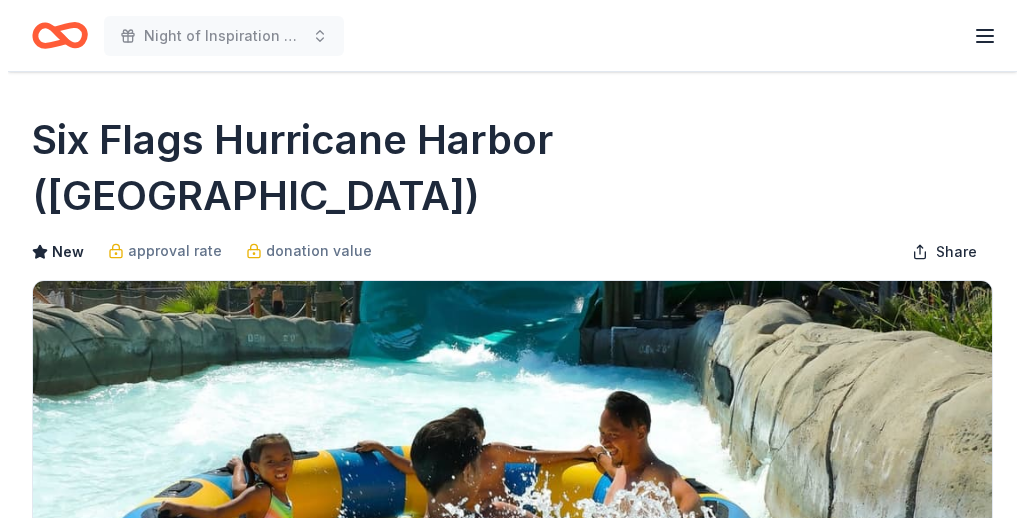 scroll, scrollTop: 0, scrollLeft: 0, axis: both 